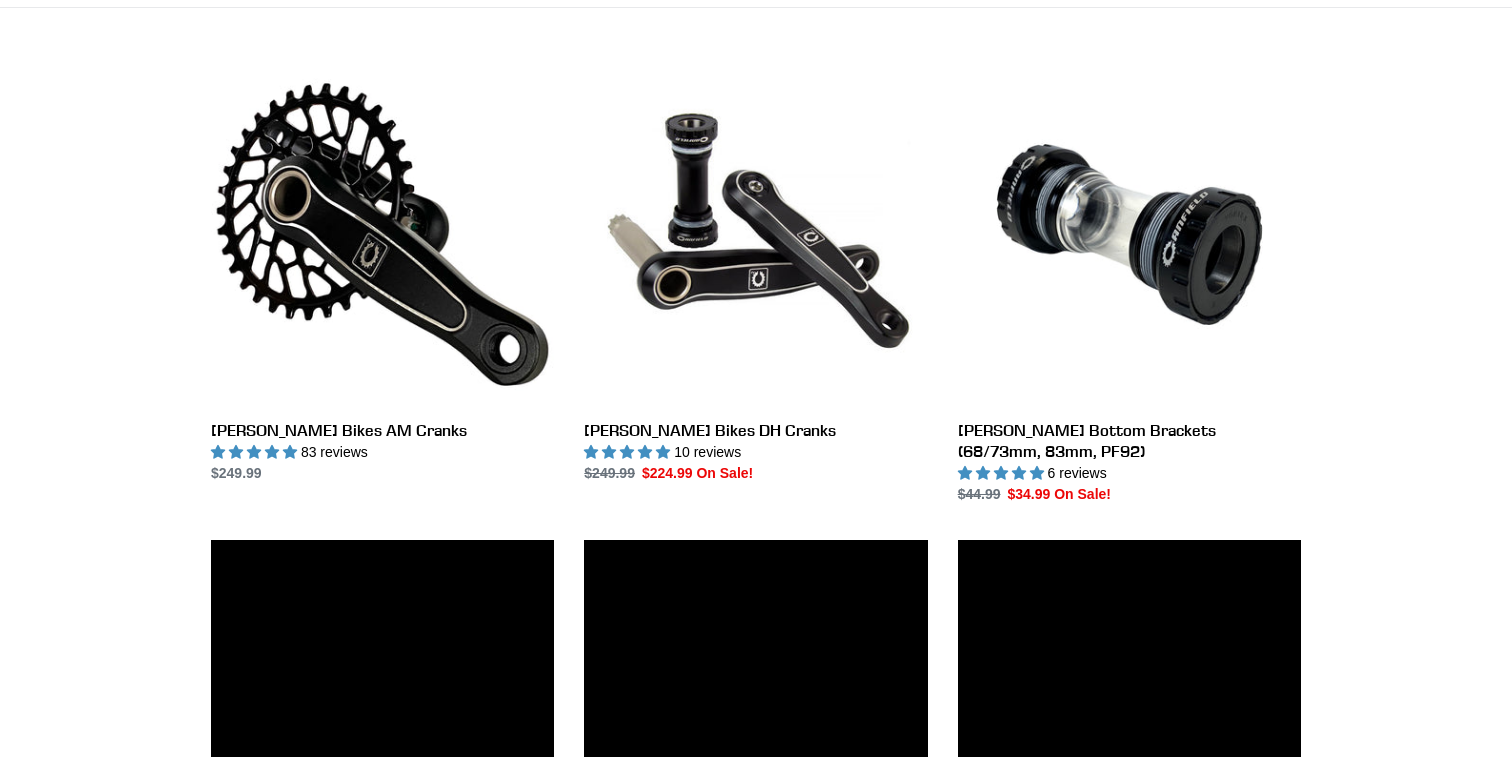 scroll, scrollTop: 0, scrollLeft: 0, axis: both 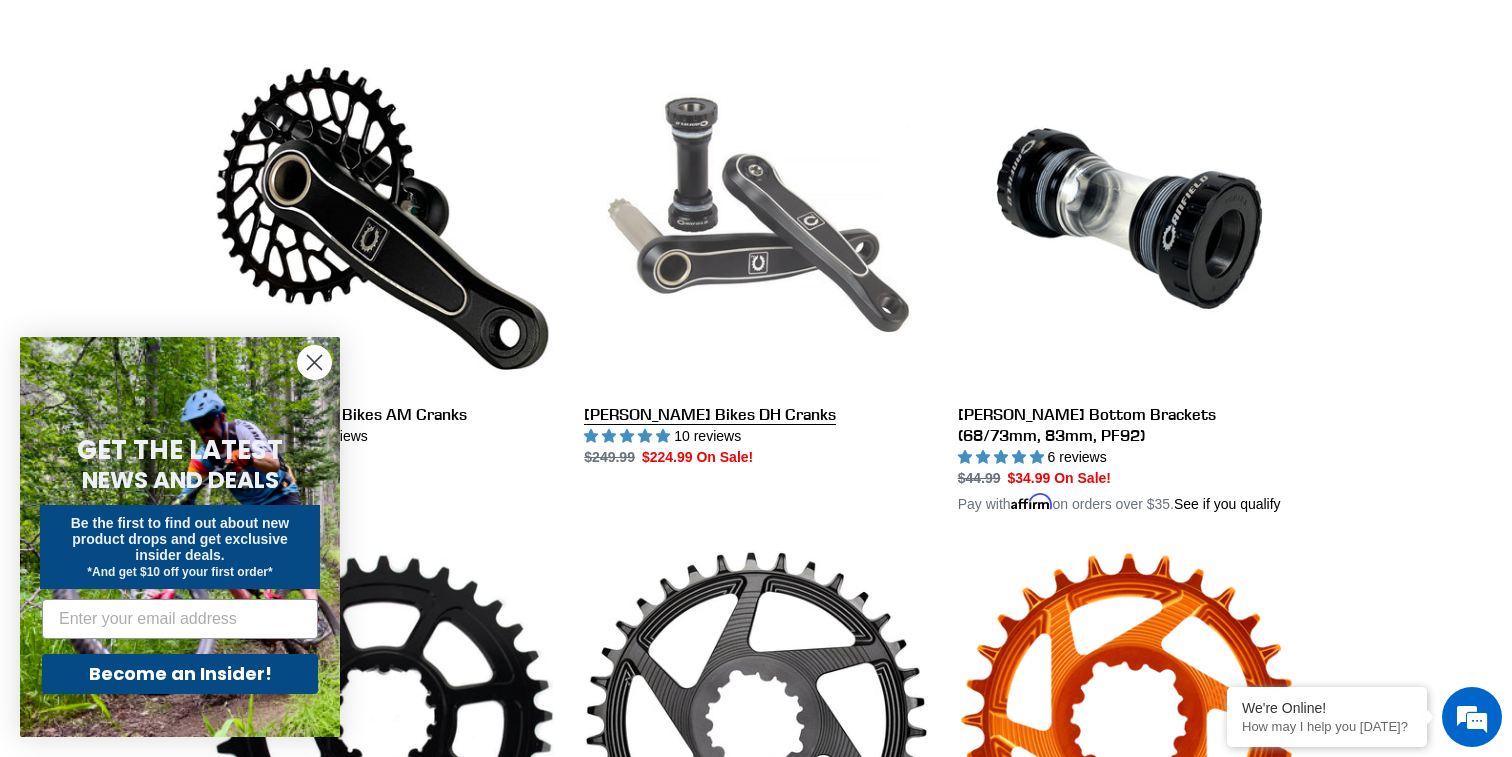 click on "[PERSON_NAME] Bikes DH Cranks" at bounding box center (755, 257) 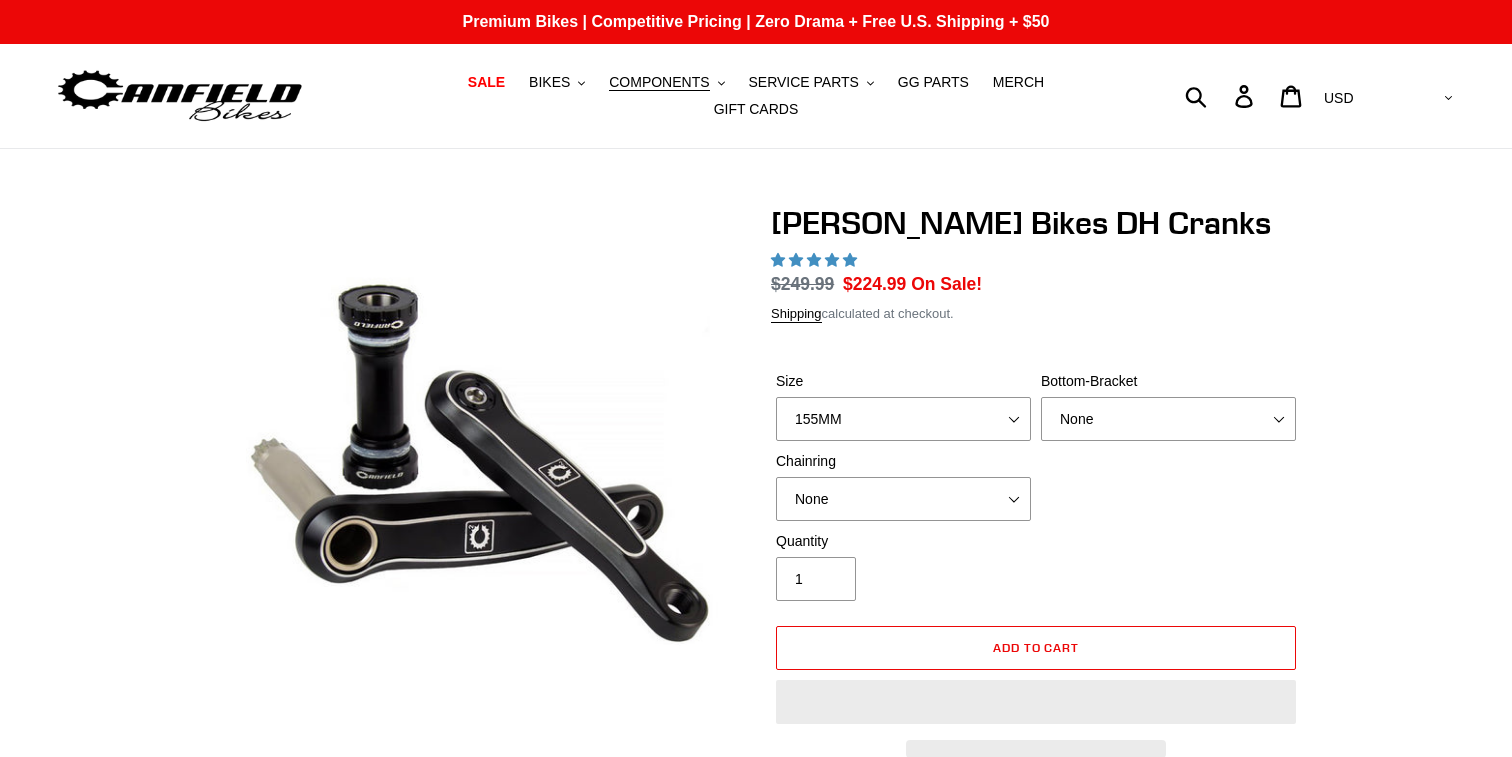 scroll, scrollTop: 0, scrollLeft: 0, axis: both 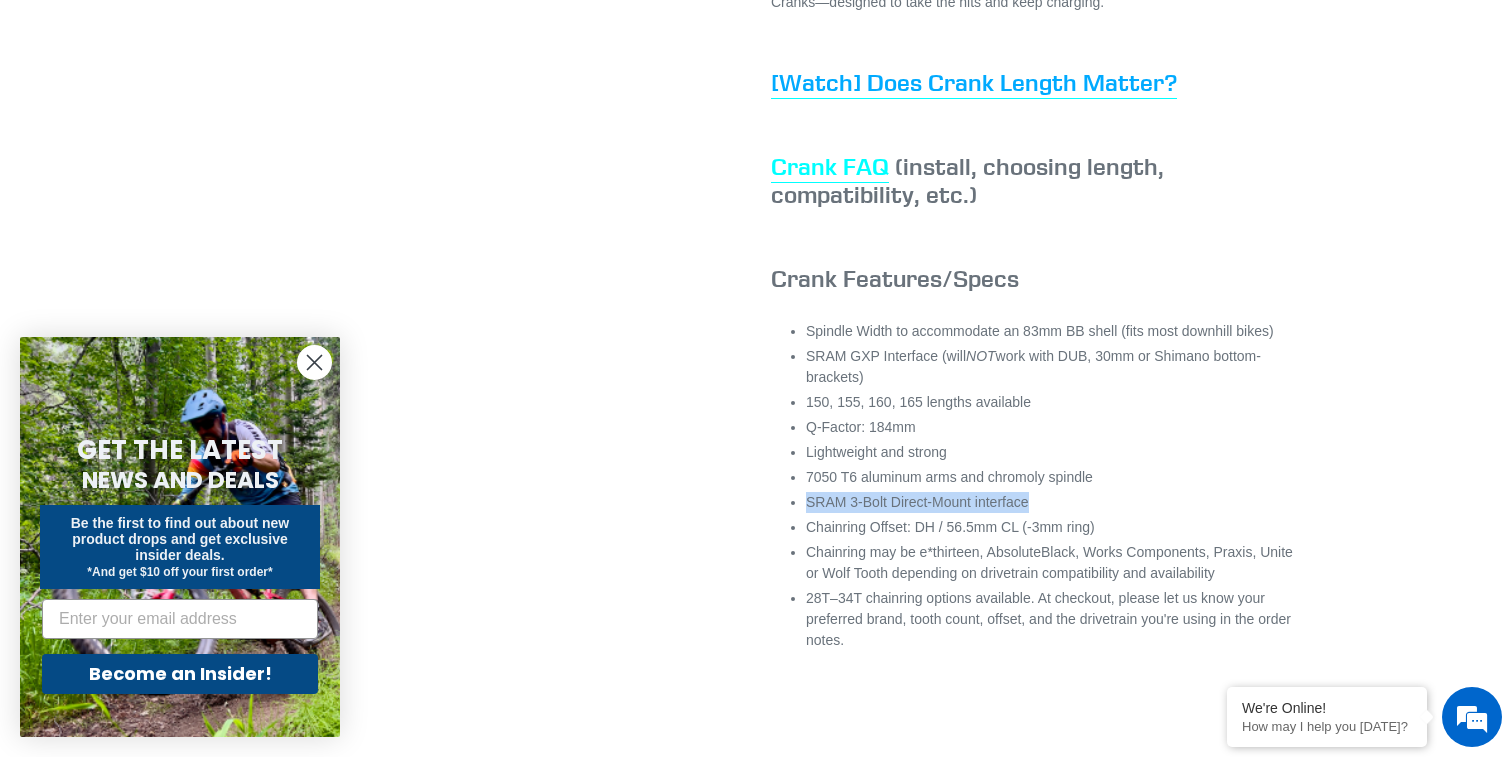 drag, startPoint x: 809, startPoint y: 508, endPoint x: 1043, endPoint y: 522, distance: 234.41843 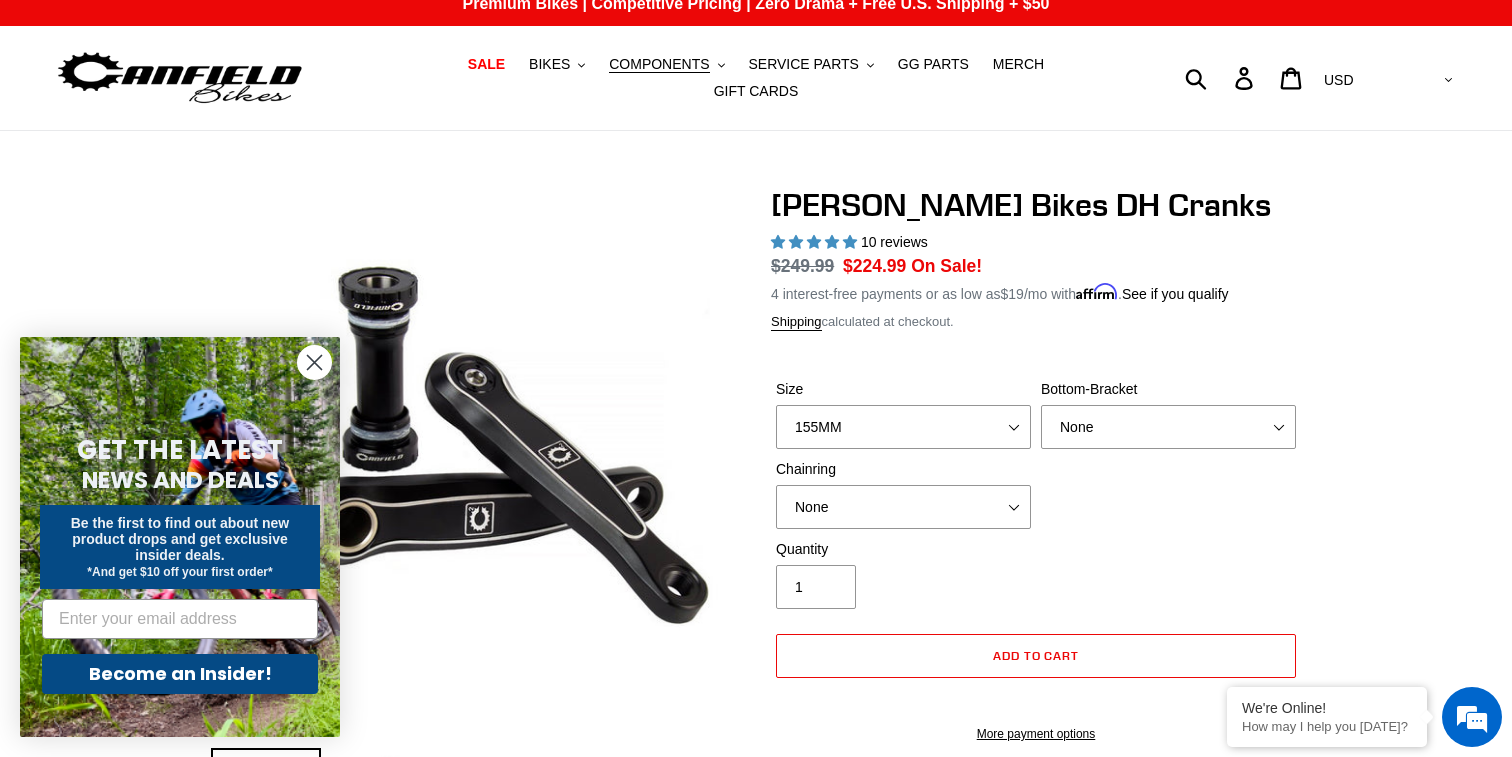 scroll, scrollTop: 0, scrollLeft: 0, axis: both 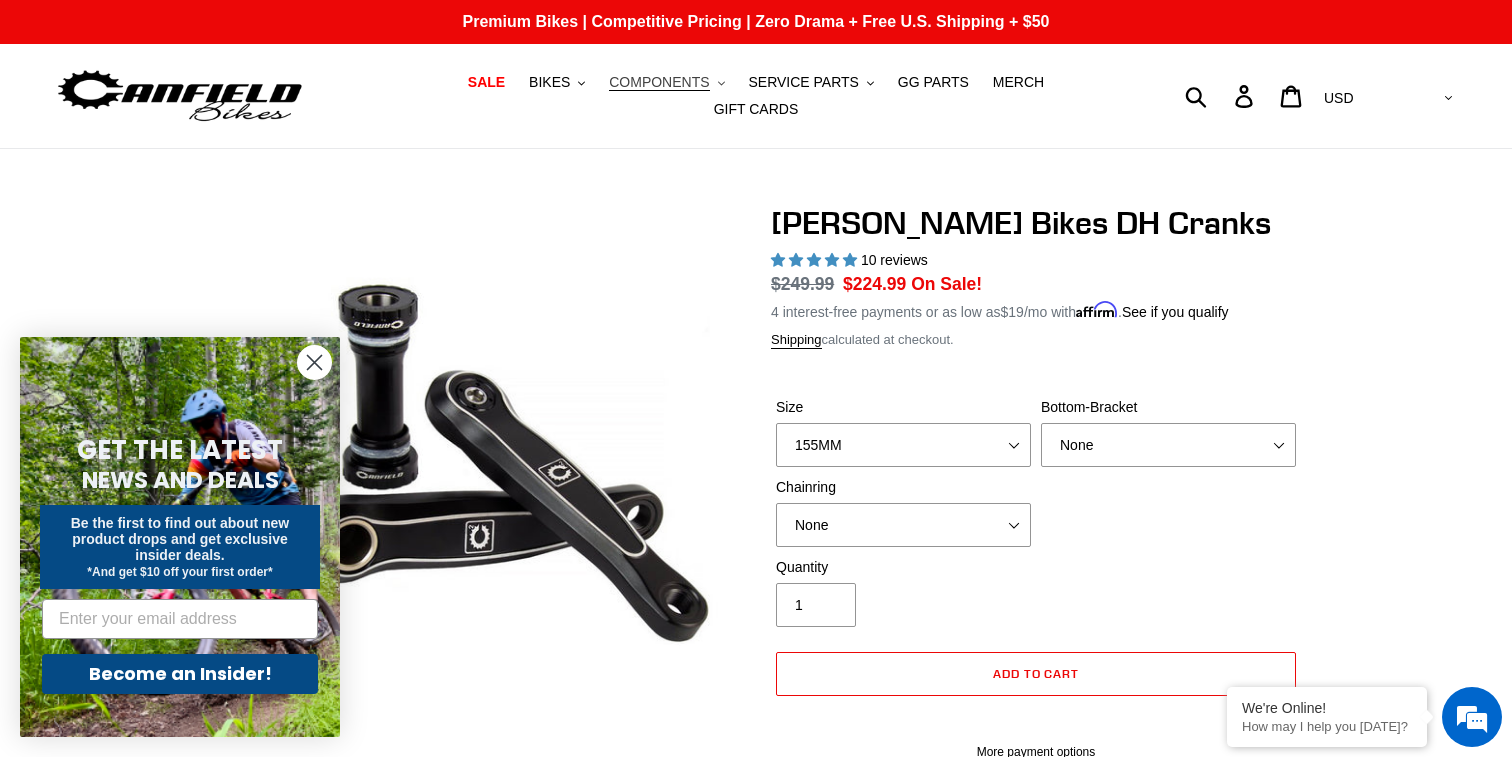 click on "COMPONENTS" at bounding box center [659, 82] 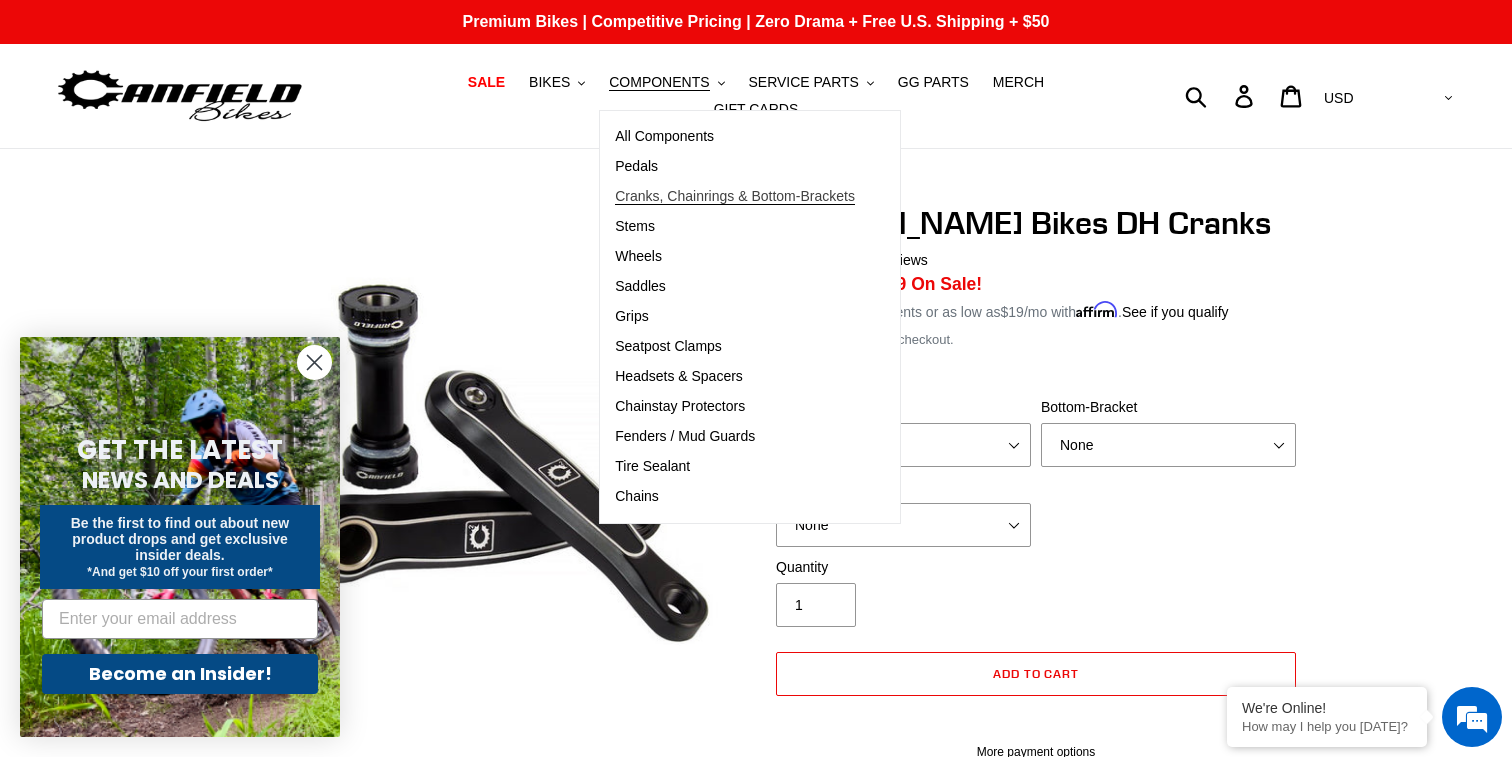 click on "Cranks, Chainrings & Bottom-Brackets" at bounding box center [735, 197] 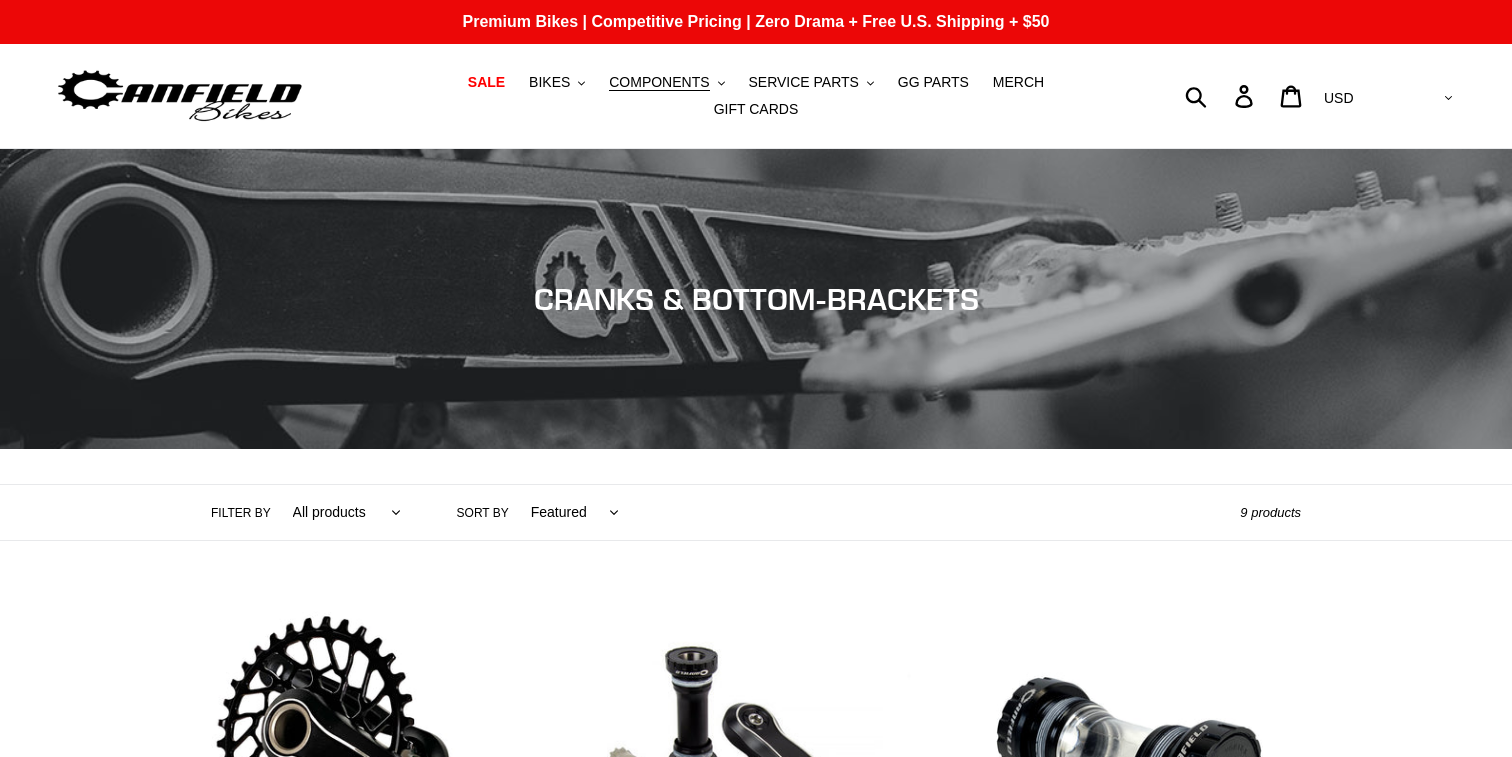 scroll, scrollTop: 0, scrollLeft: 0, axis: both 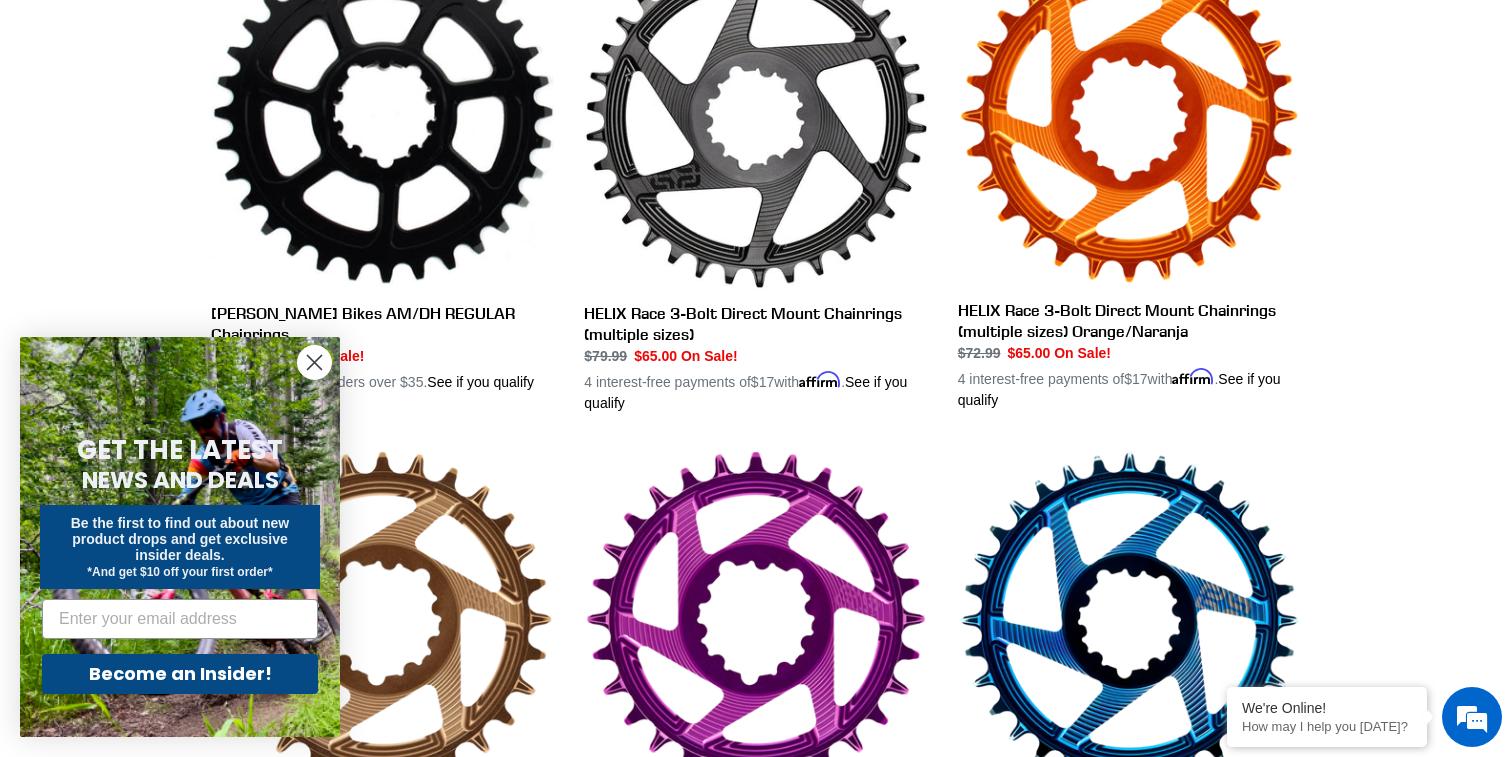 click 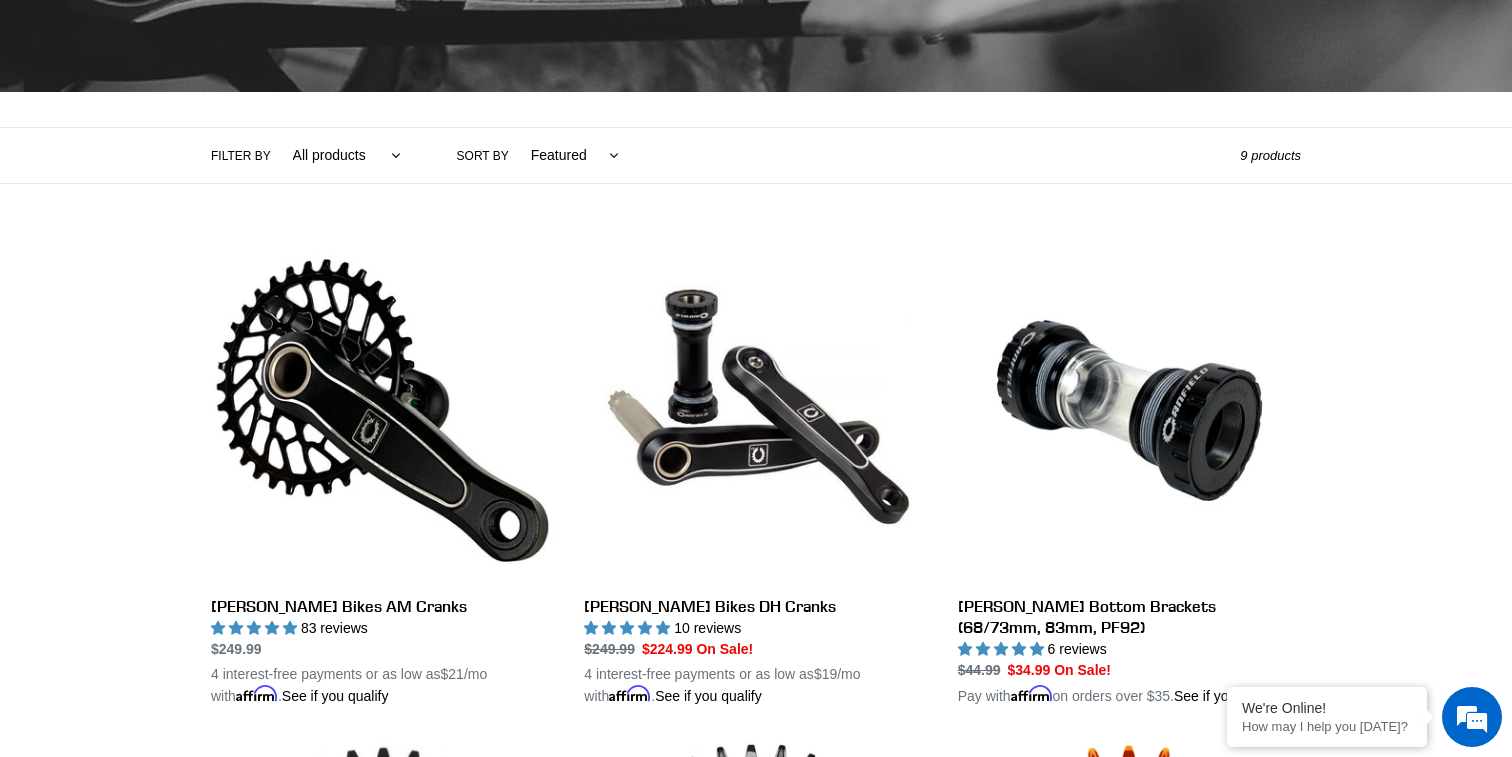 scroll, scrollTop: 359, scrollLeft: 0, axis: vertical 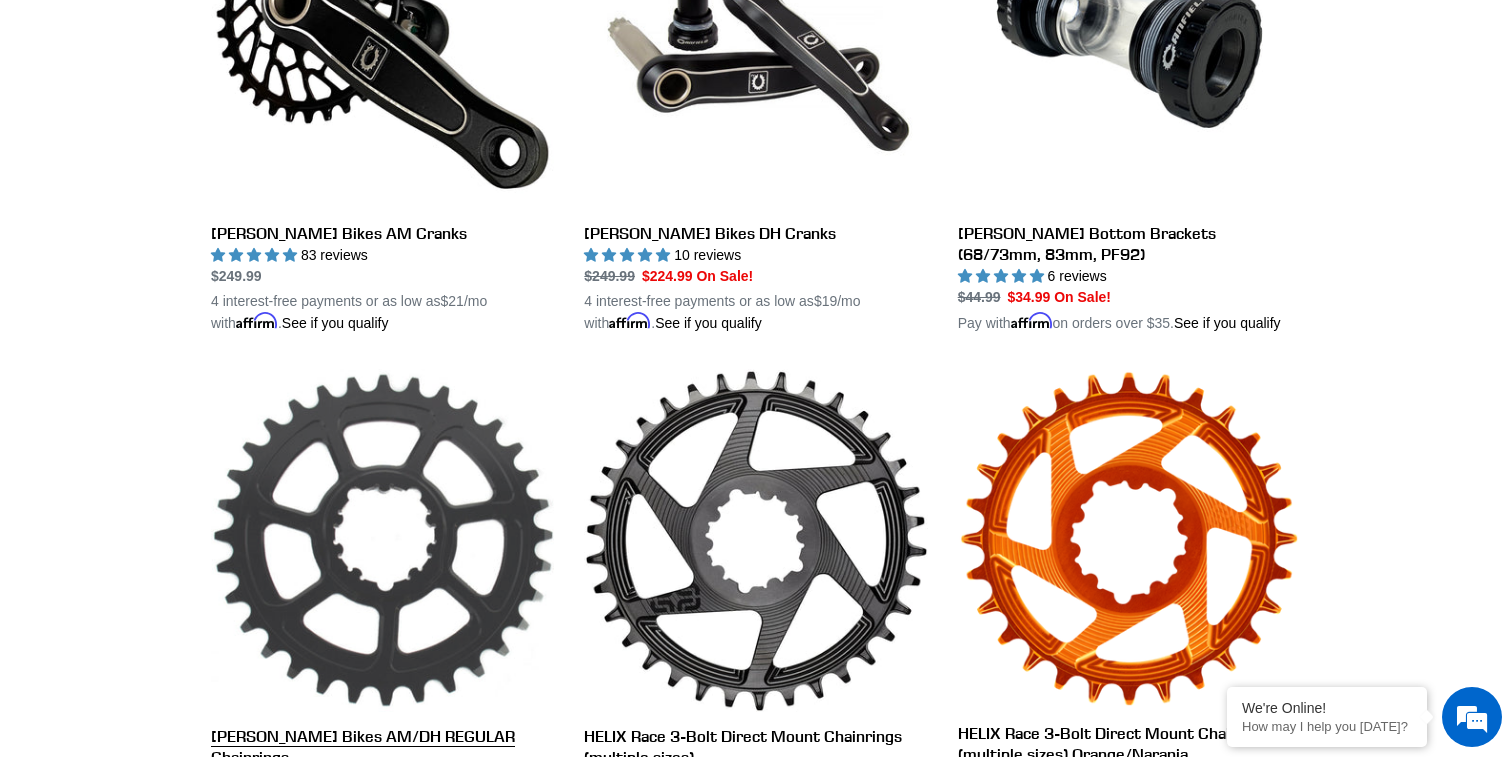 click on "[PERSON_NAME] Bikes AM/DH REGULAR Chainrings" at bounding box center [382, 592] 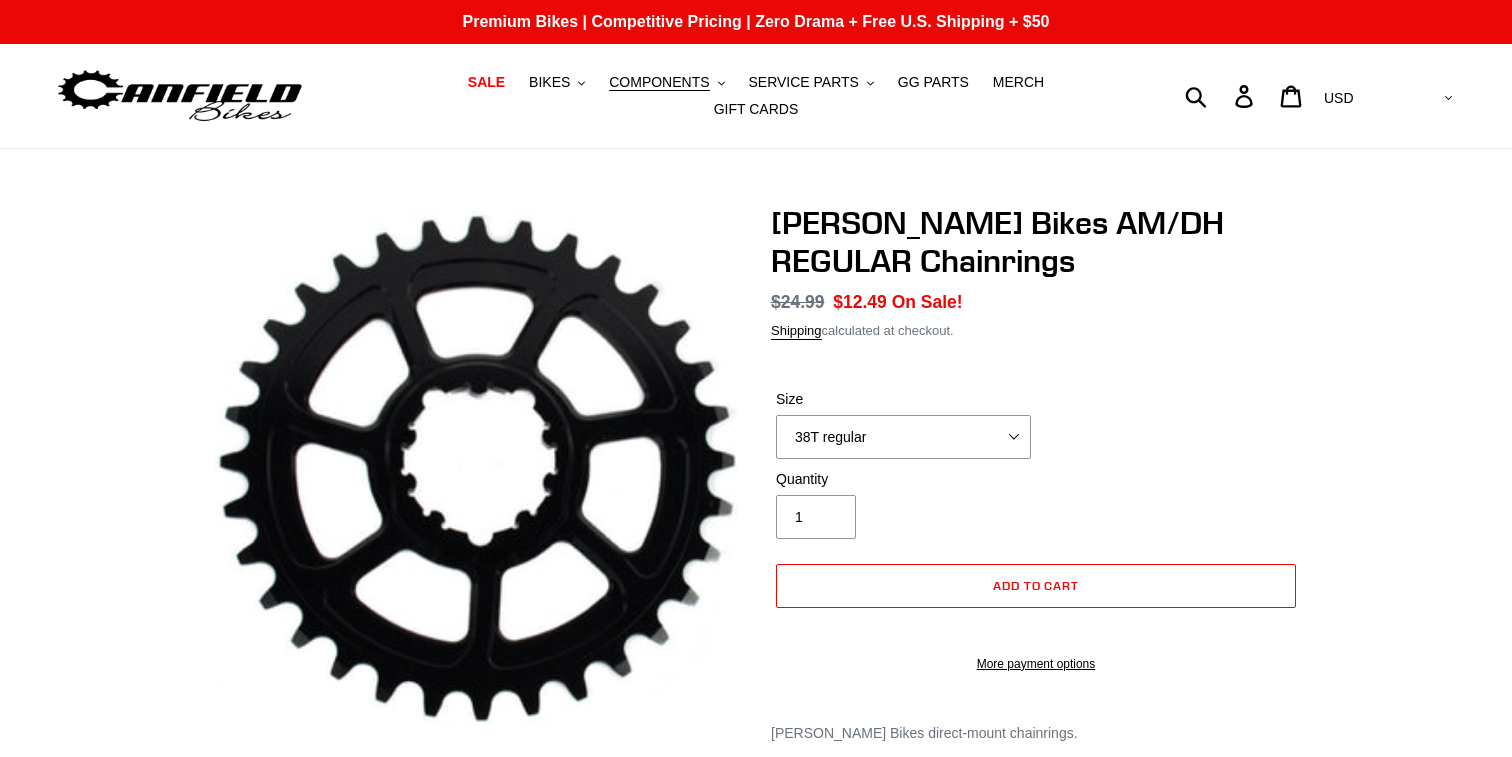 scroll, scrollTop: 0, scrollLeft: 0, axis: both 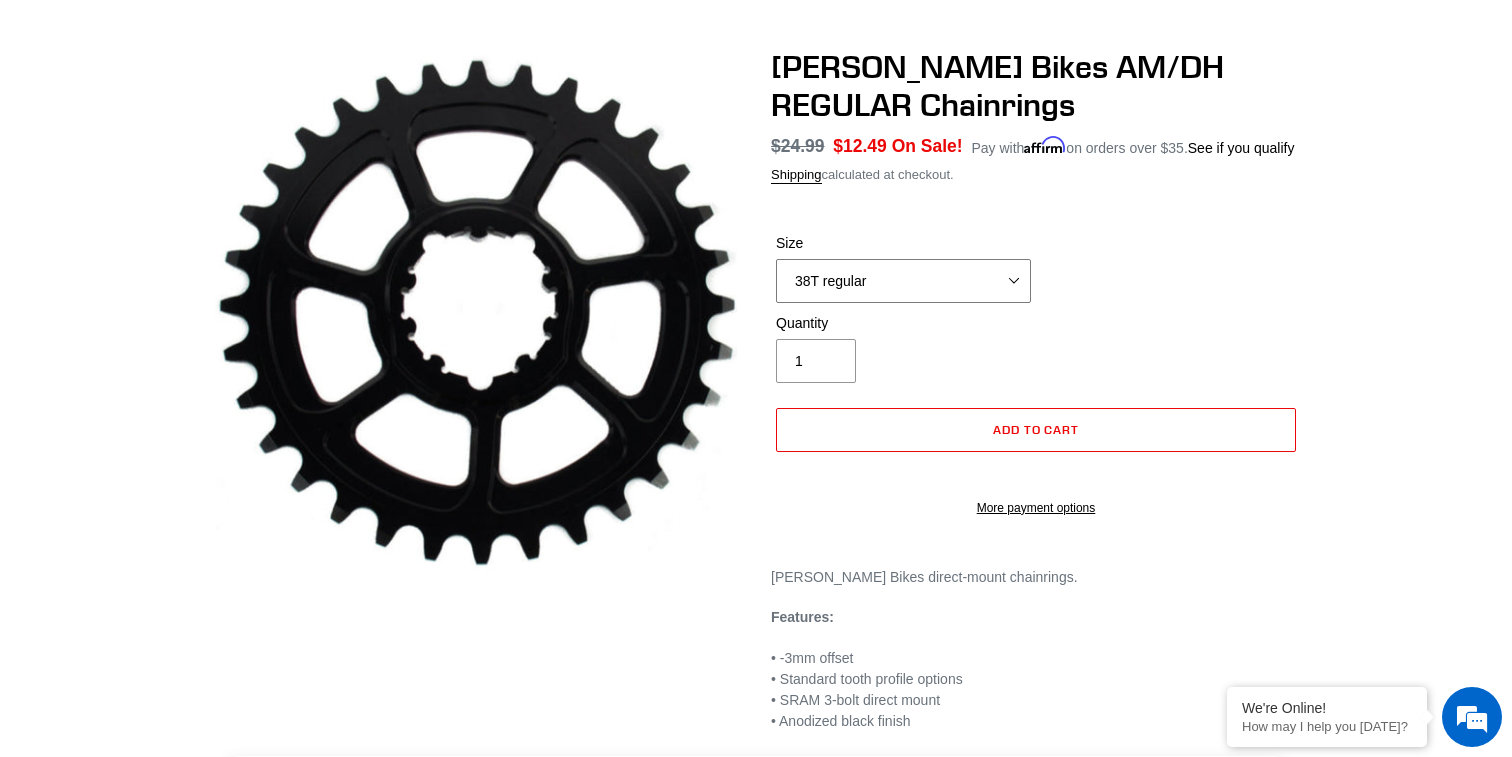 click on "38T regular" at bounding box center (903, 281) 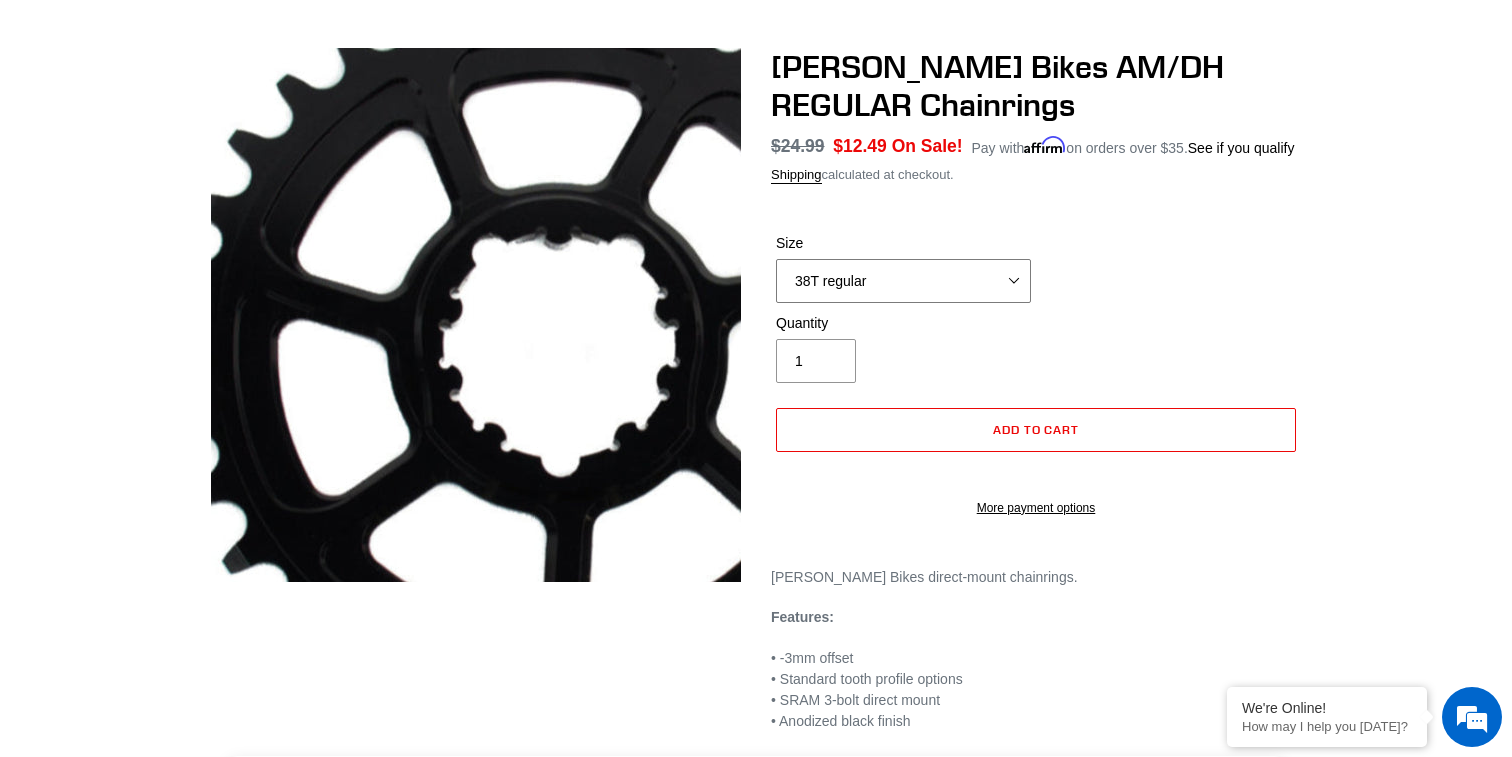 scroll, scrollTop: 0, scrollLeft: 0, axis: both 